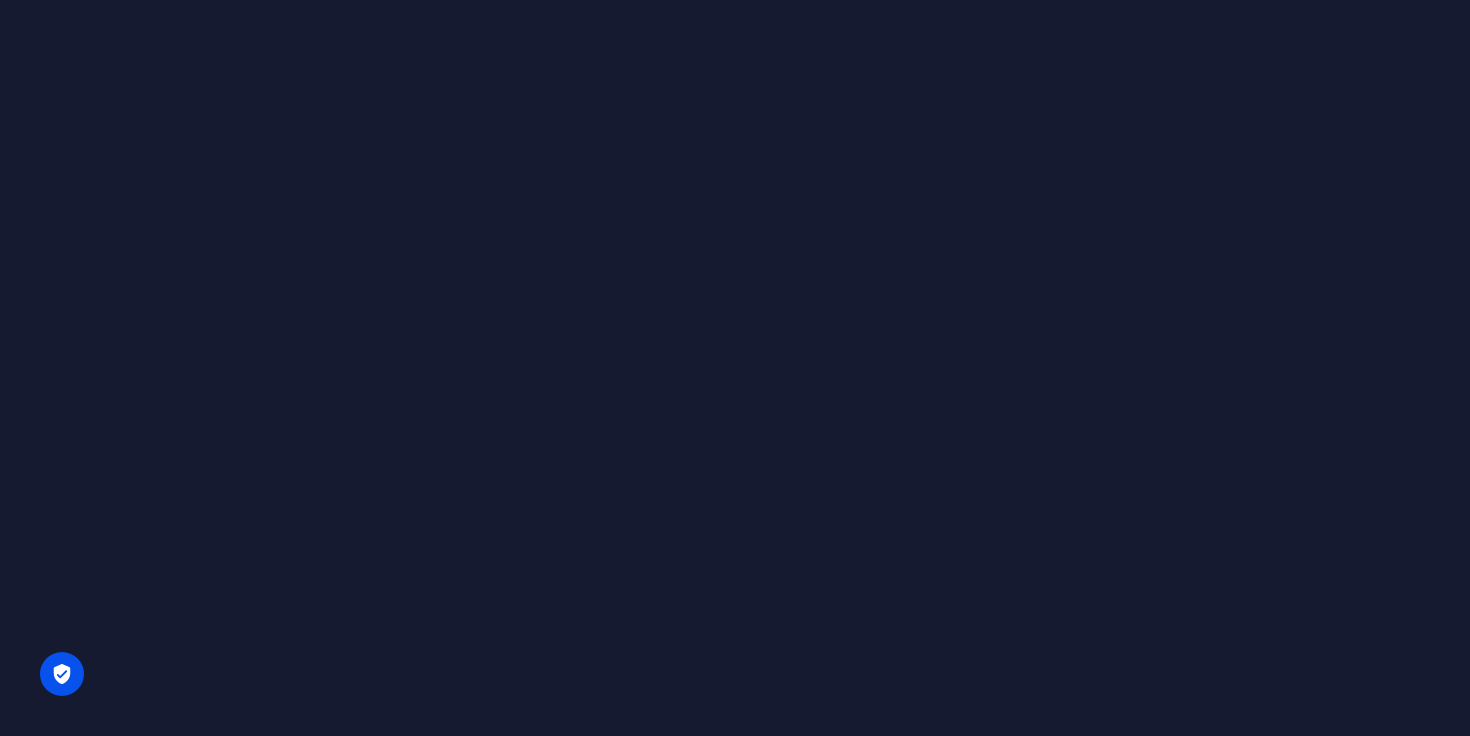 scroll, scrollTop: 0, scrollLeft: 0, axis: both 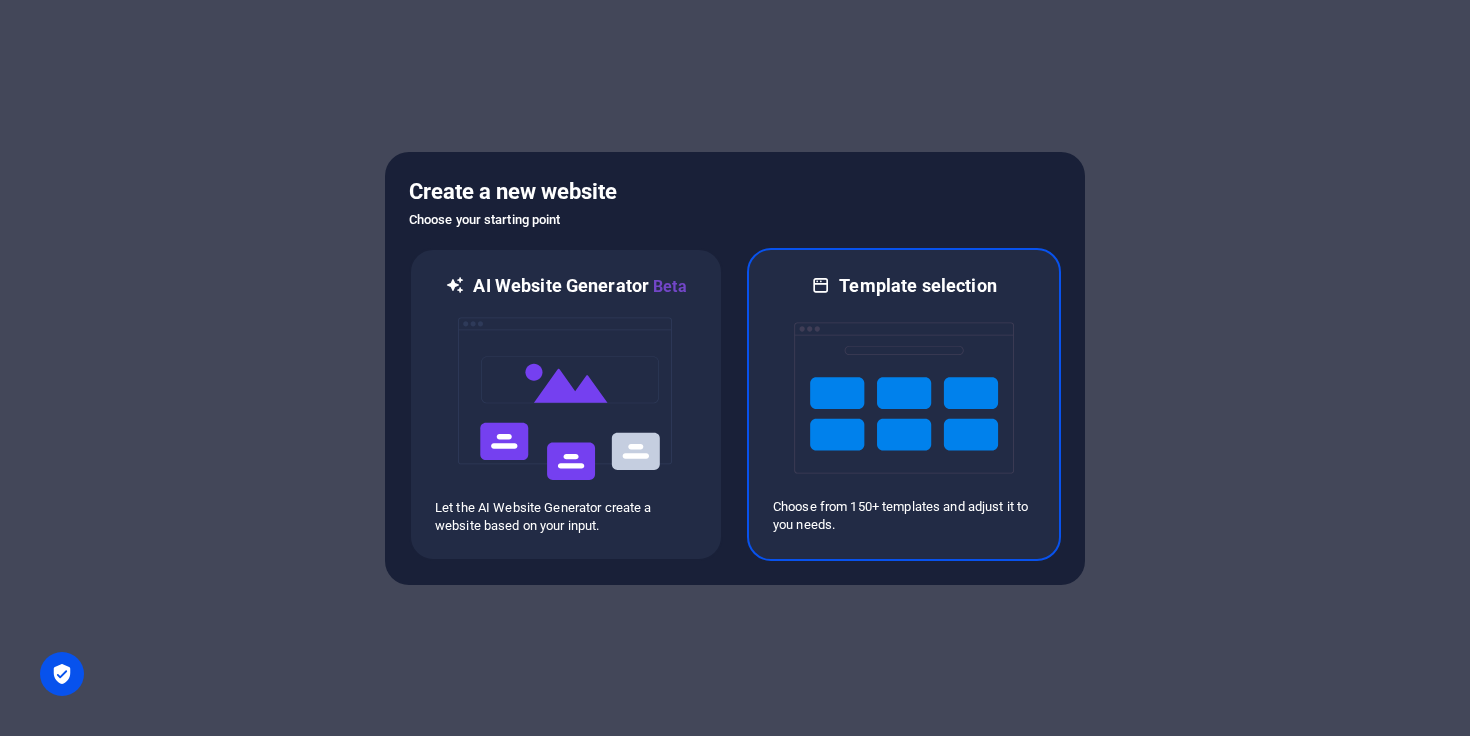 click at bounding box center (904, 398) 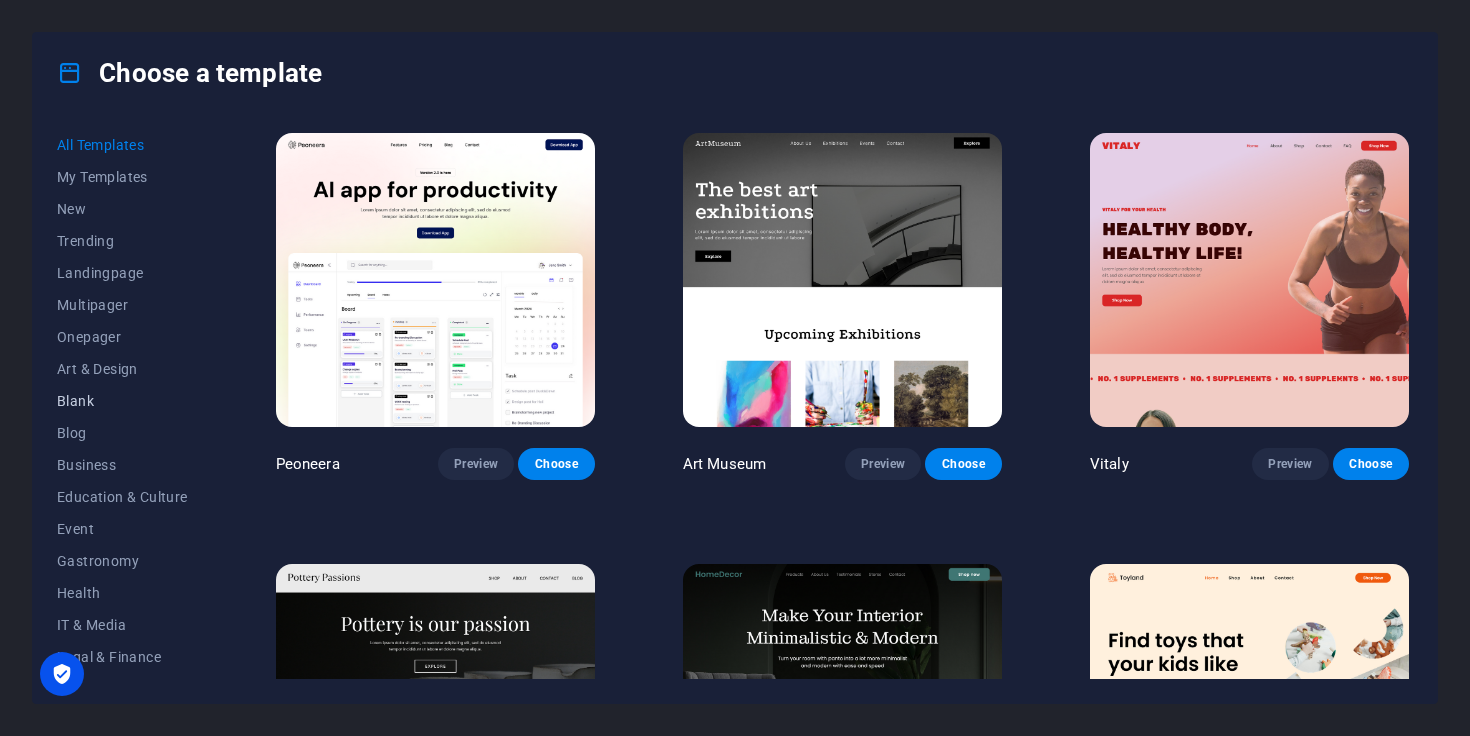 click on "Blank" at bounding box center [122, 401] 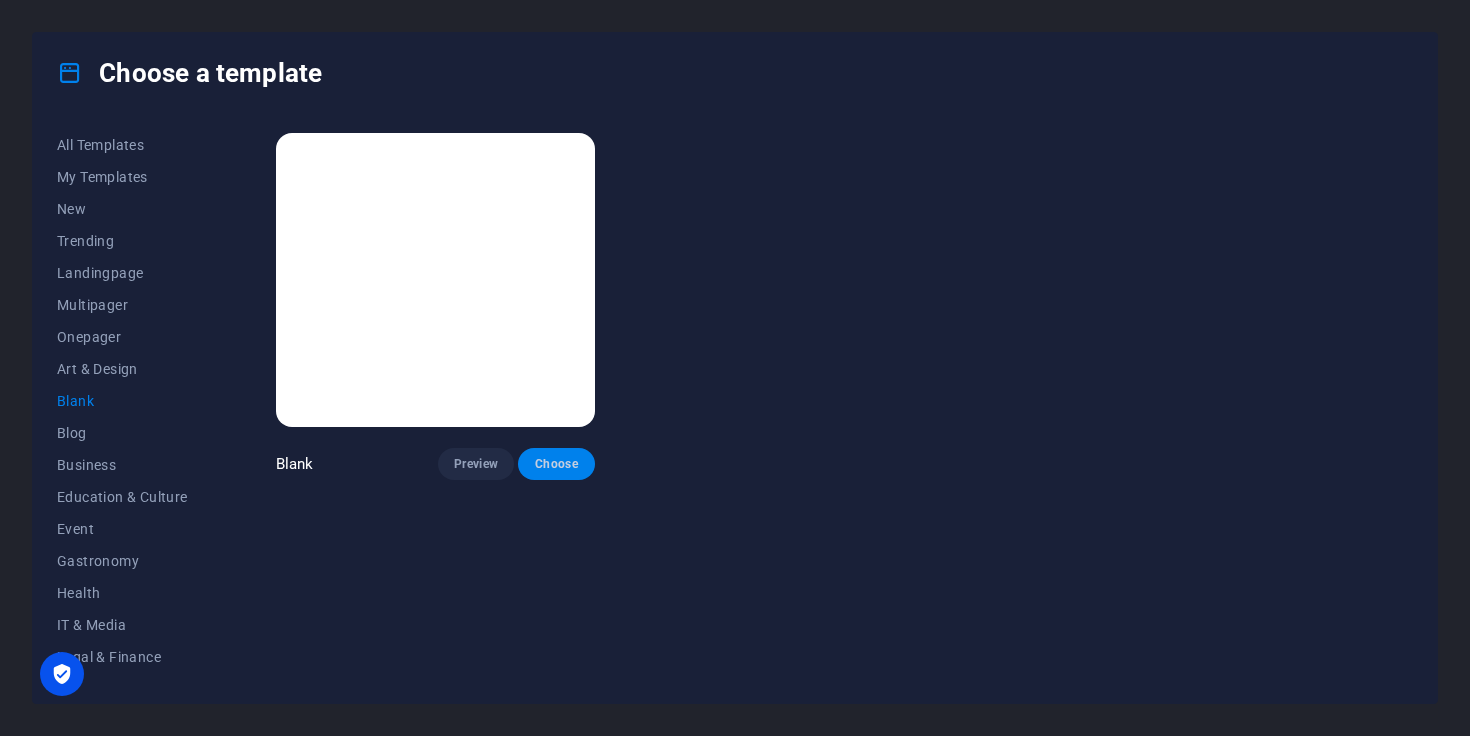 click on "Choose" at bounding box center (556, 464) 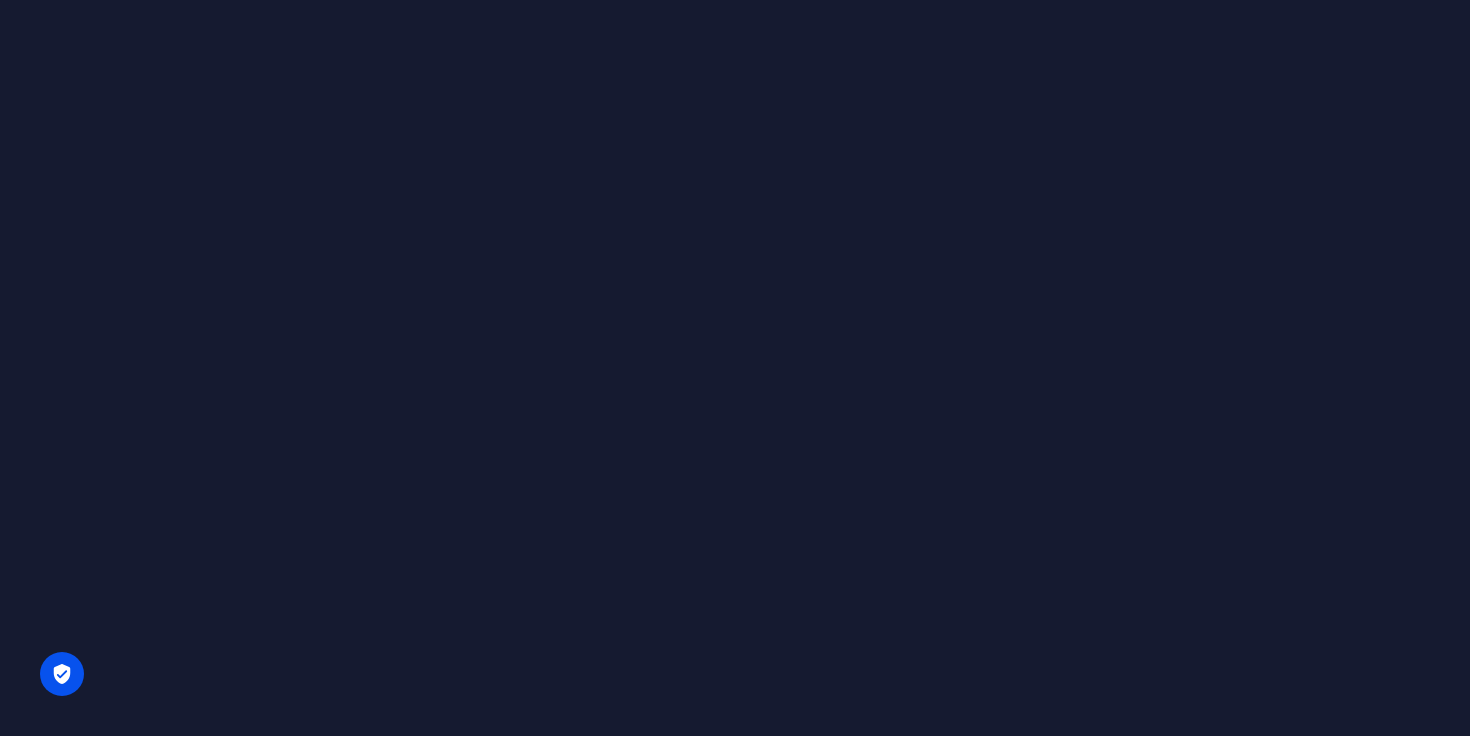 scroll, scrollTop: 0, scrollLeft: 0, axis: both 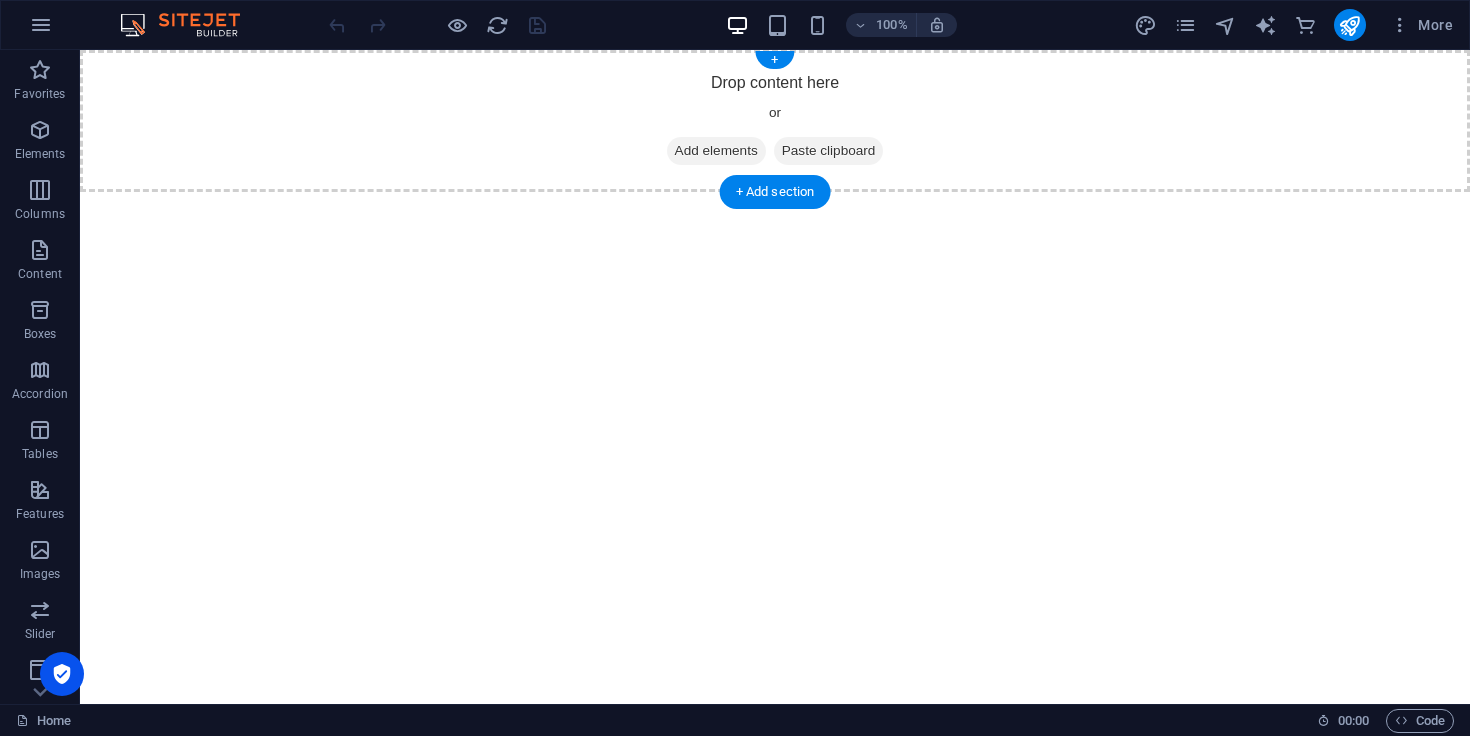 click on "Add elements" at bounding box center [716, 151] 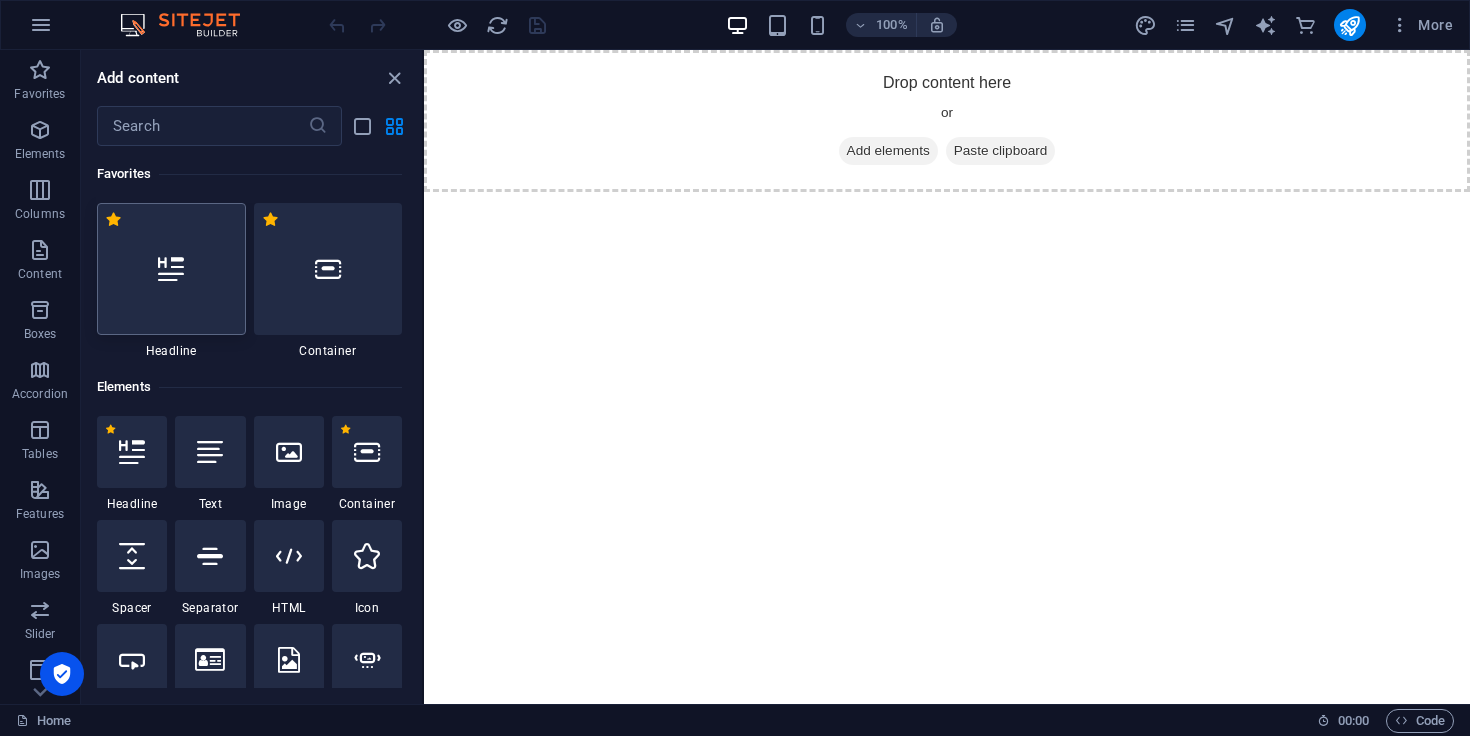 click at bounding box center [171, 269] 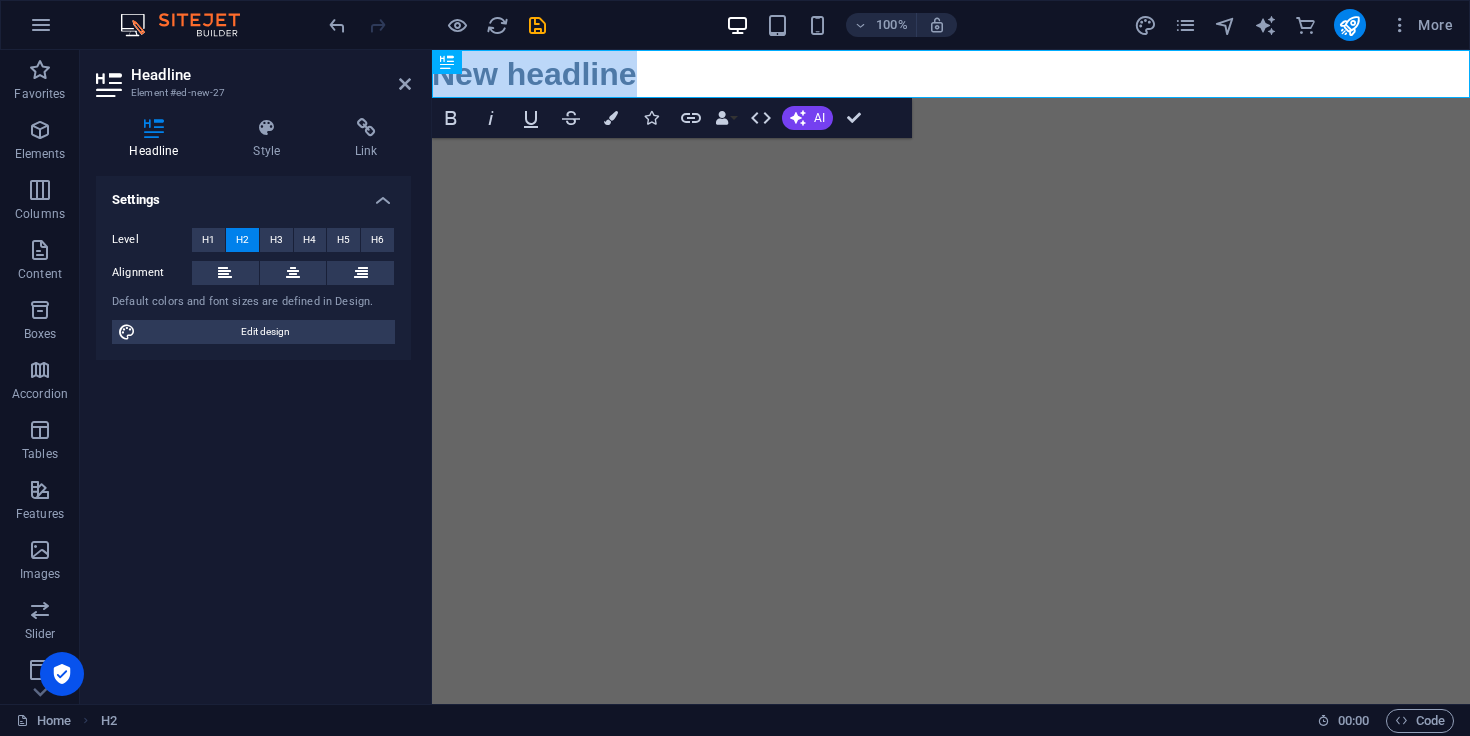 type 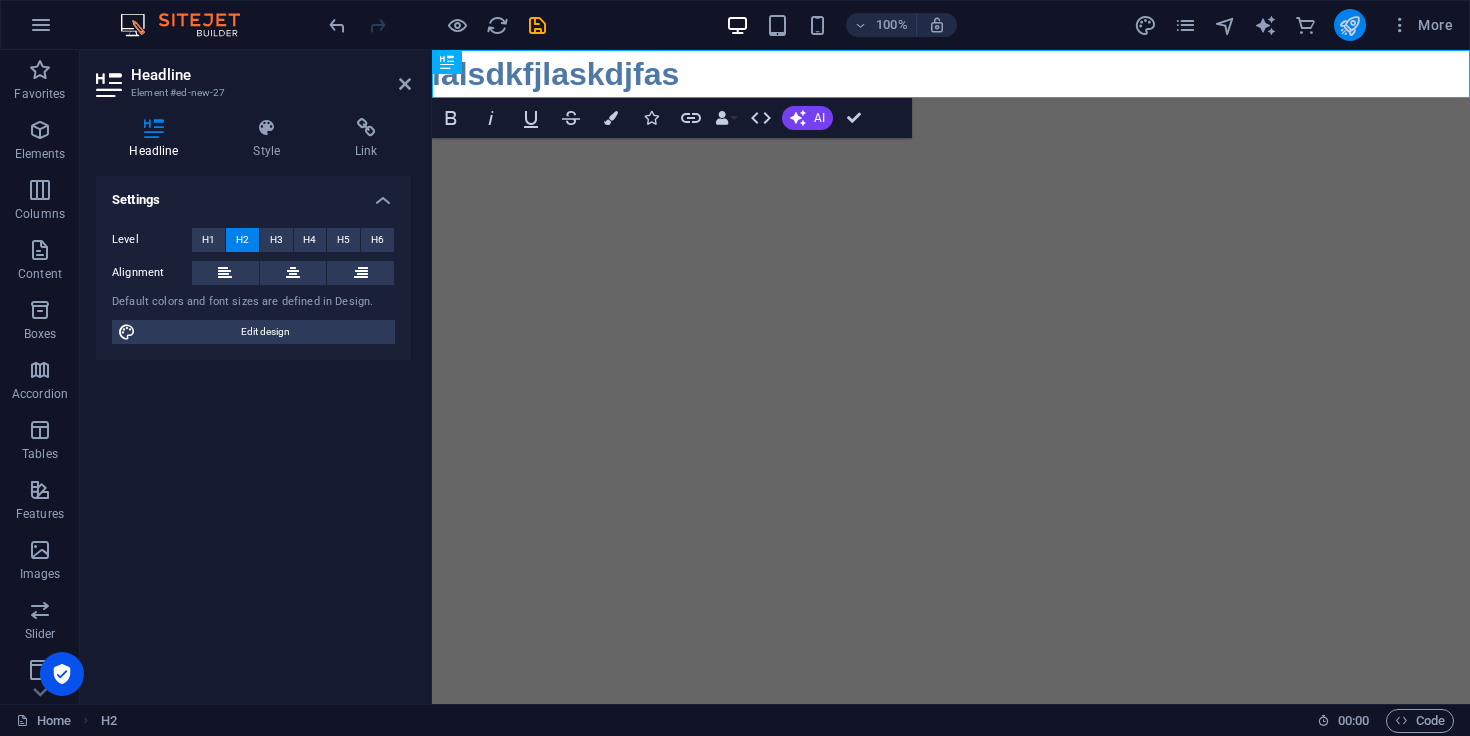 click at bounding box center [1350, 25] 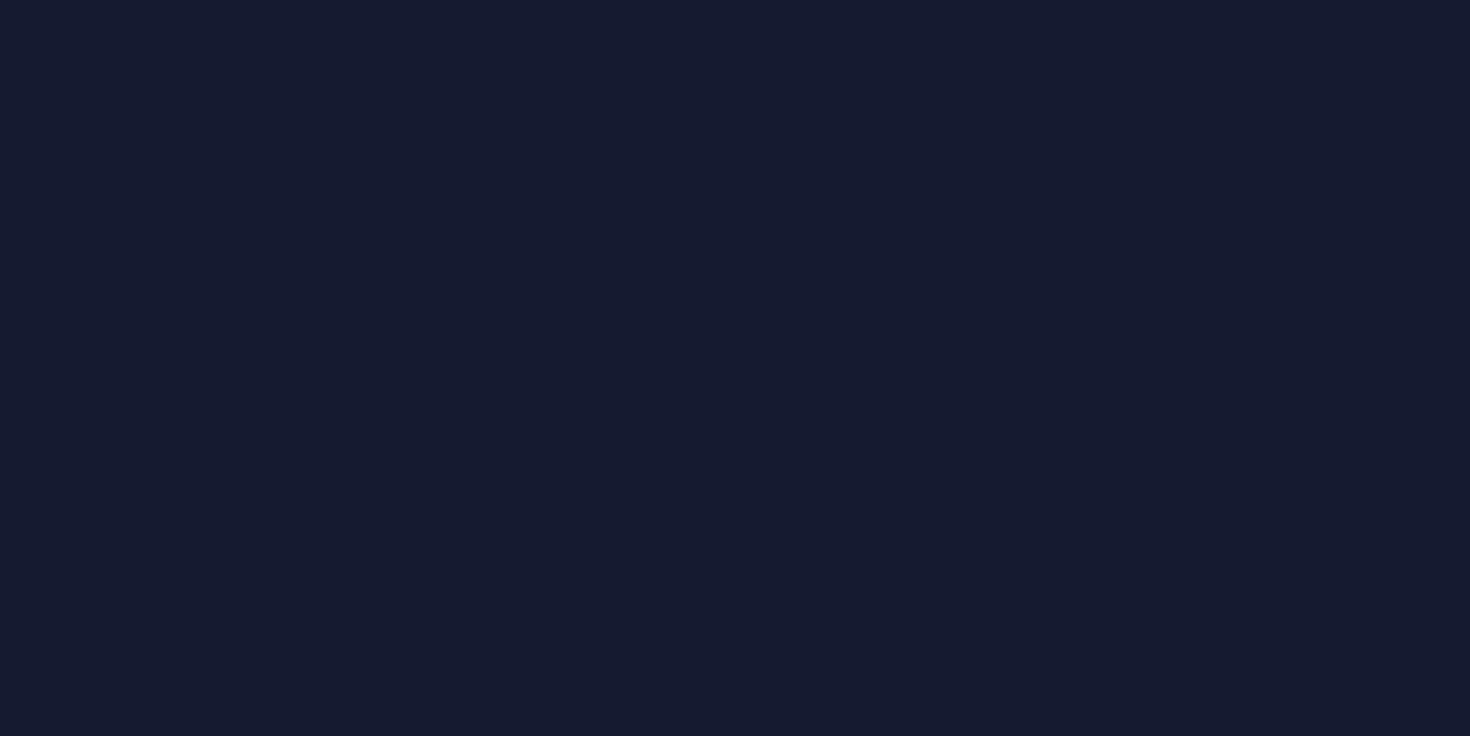 scroll, scrollTop: 0, scrollLeft: 0, axis: both 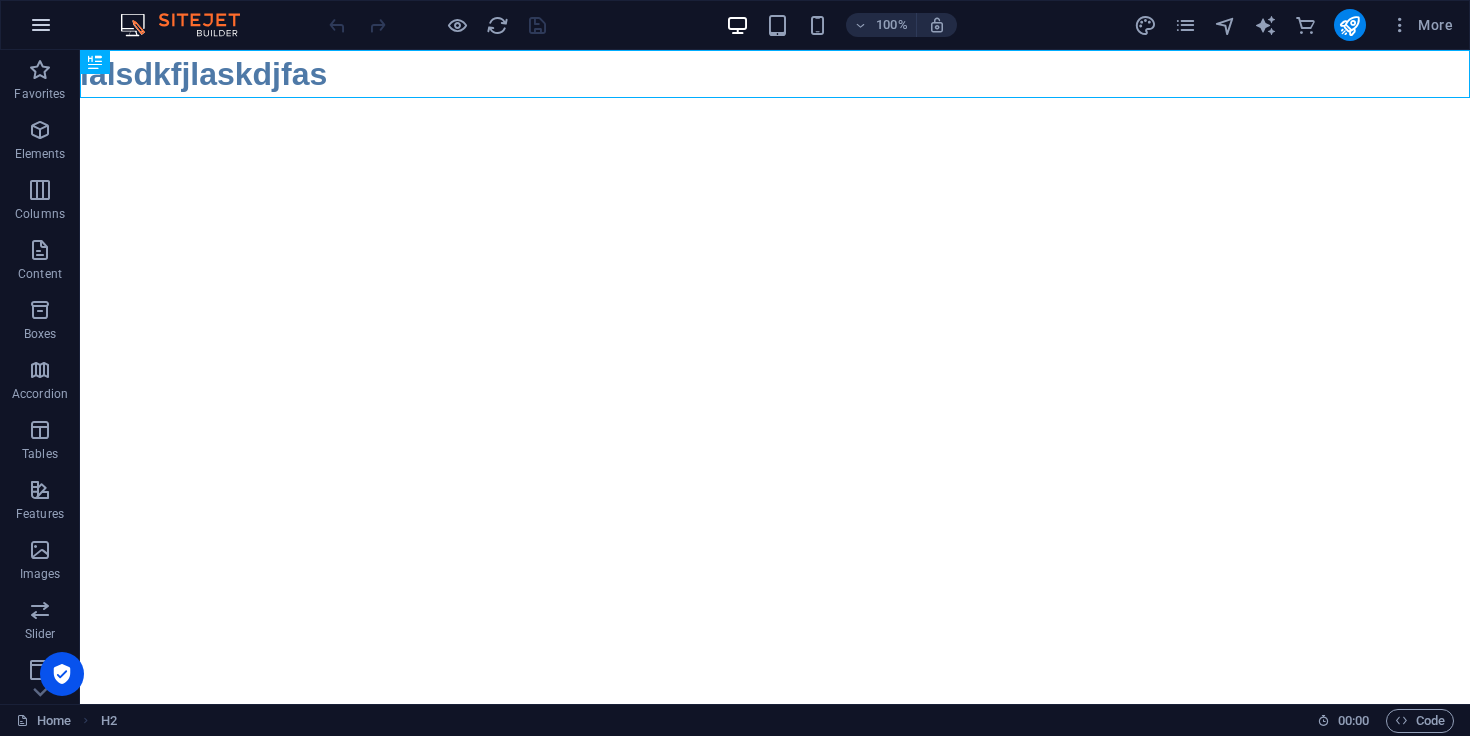click at bounding box center (41, 25) 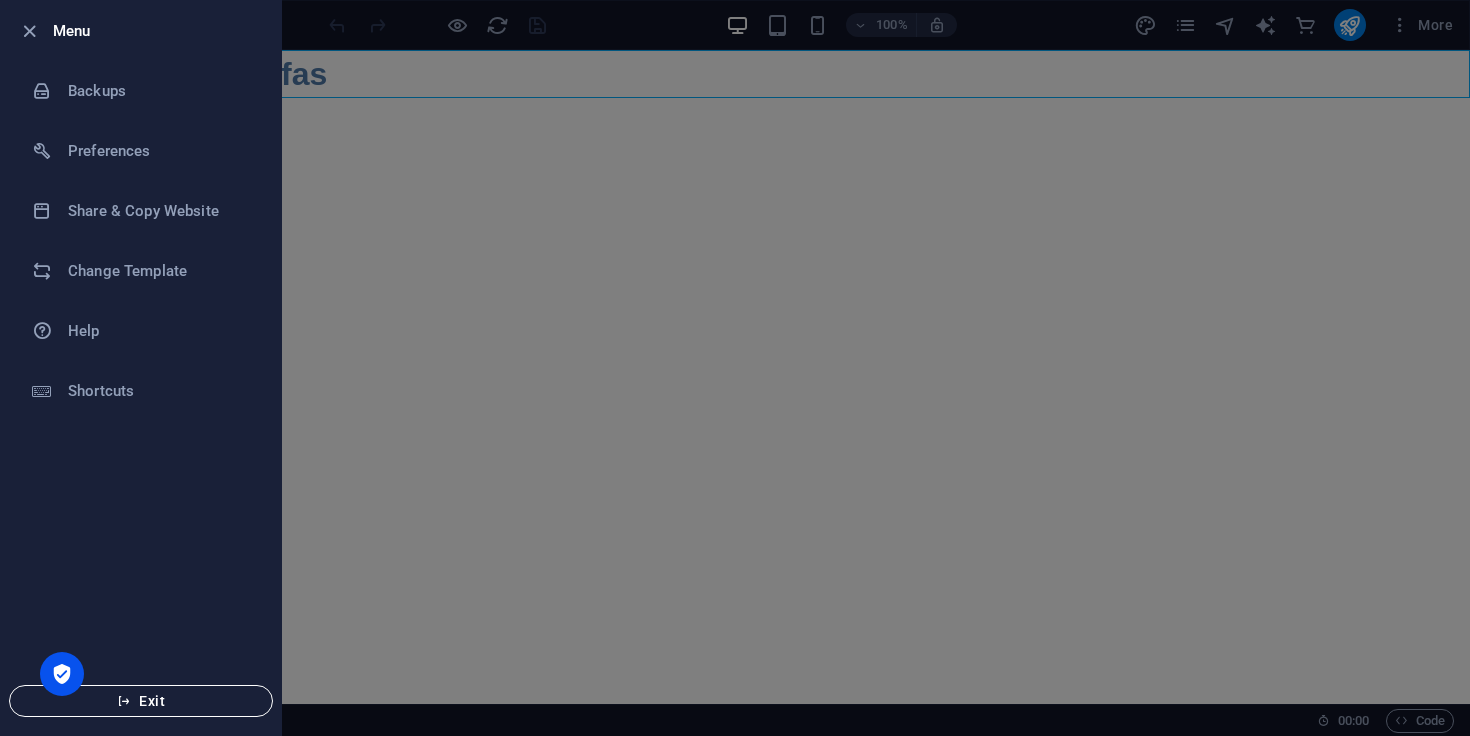 click on "Exit" at bounding box center [141, 701] 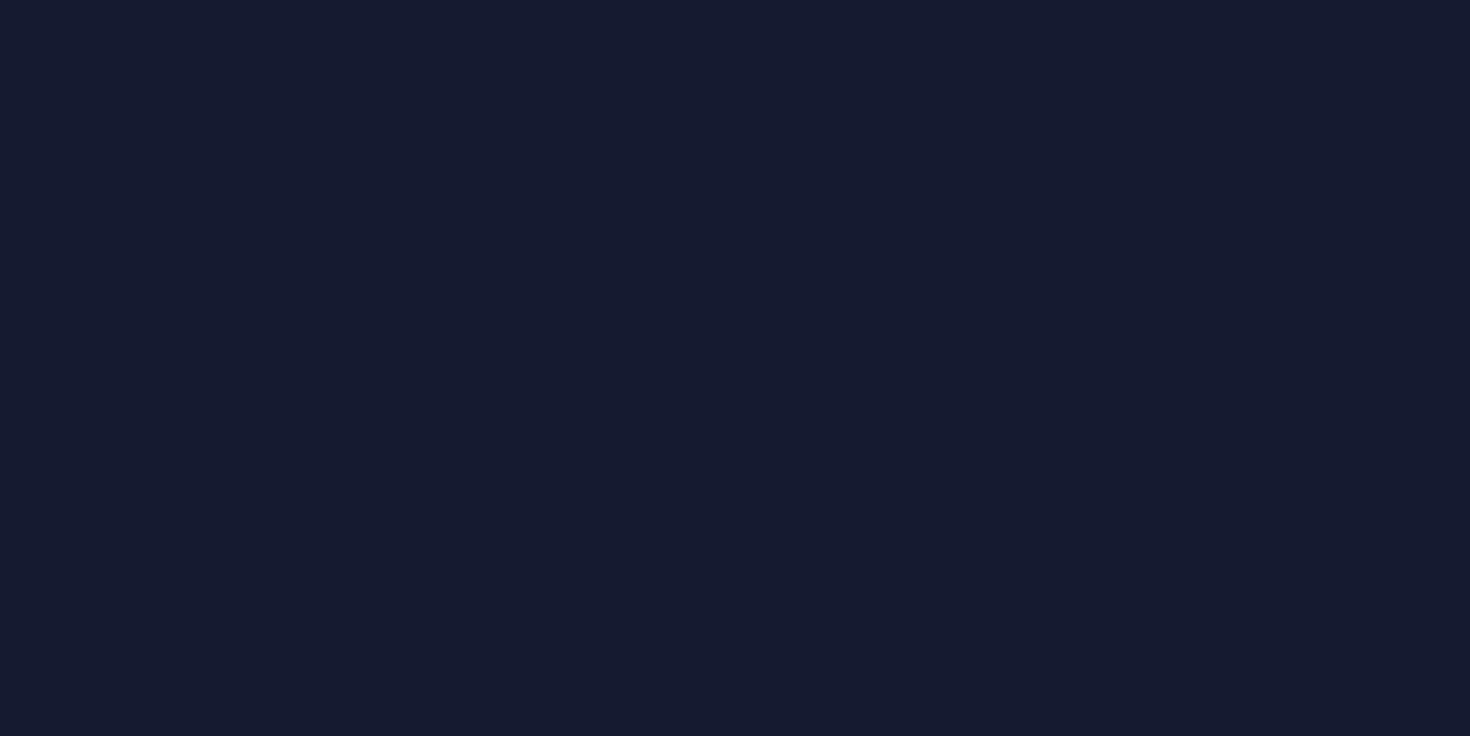 scroll, scrollTop: 0, scrollLeft: 0, axis: both 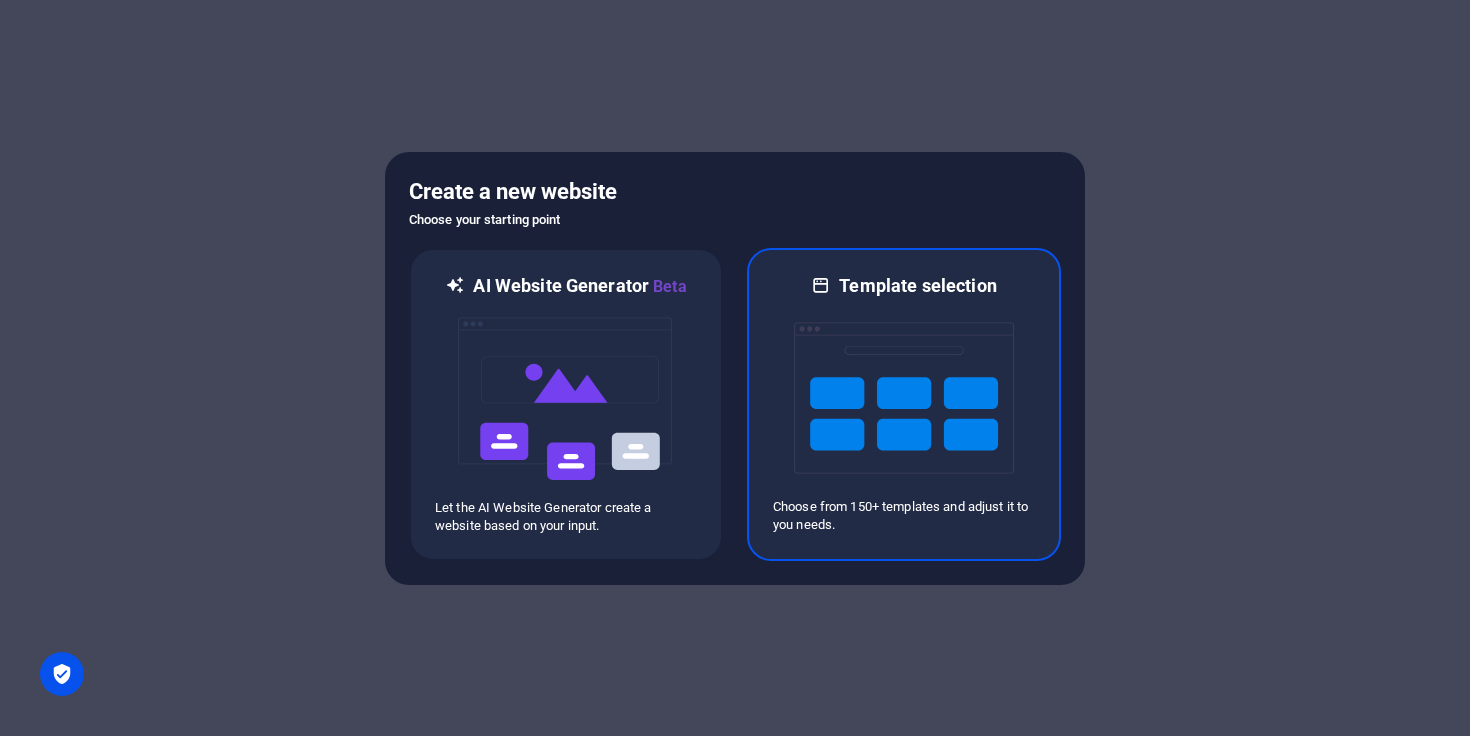 click at bounding box center [904, 398] 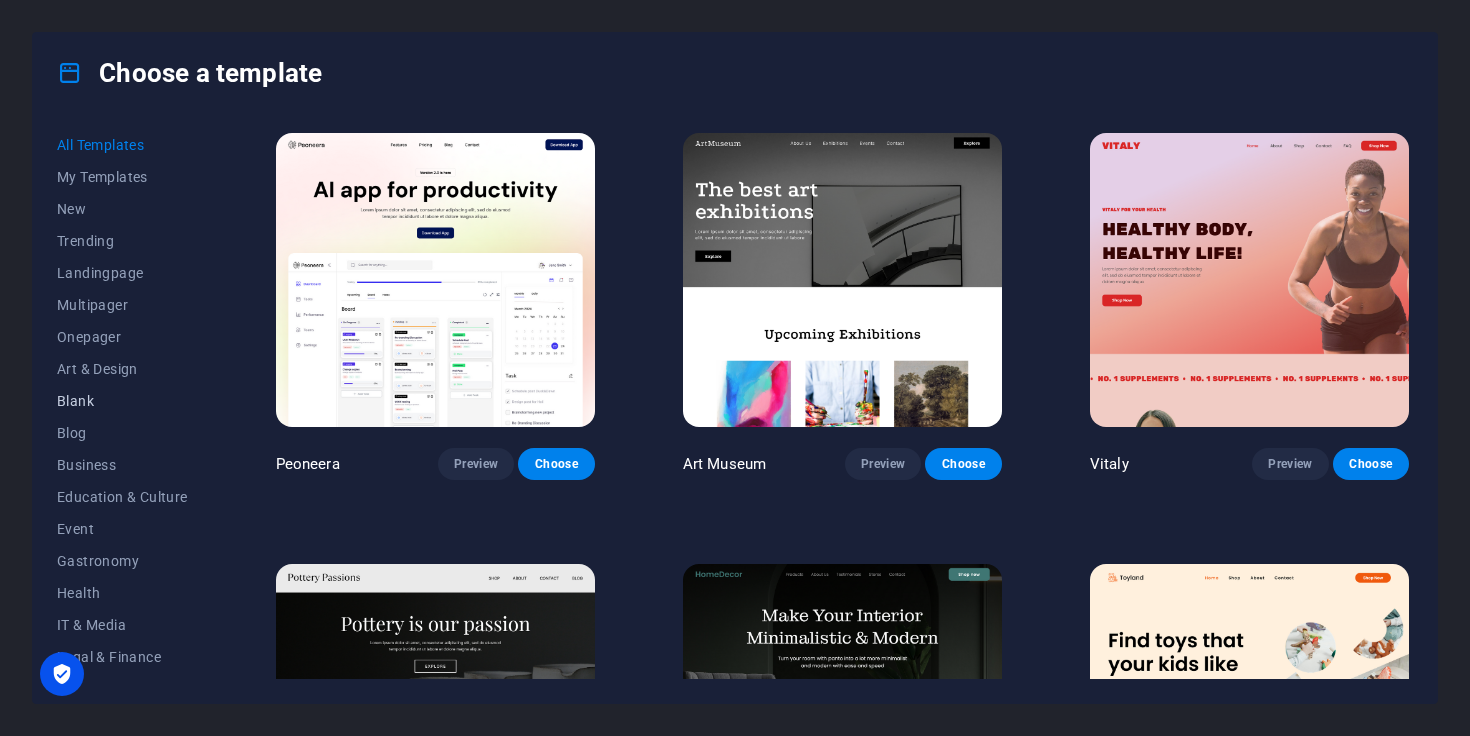 click on "Blank" at bounding box center (122, 401) 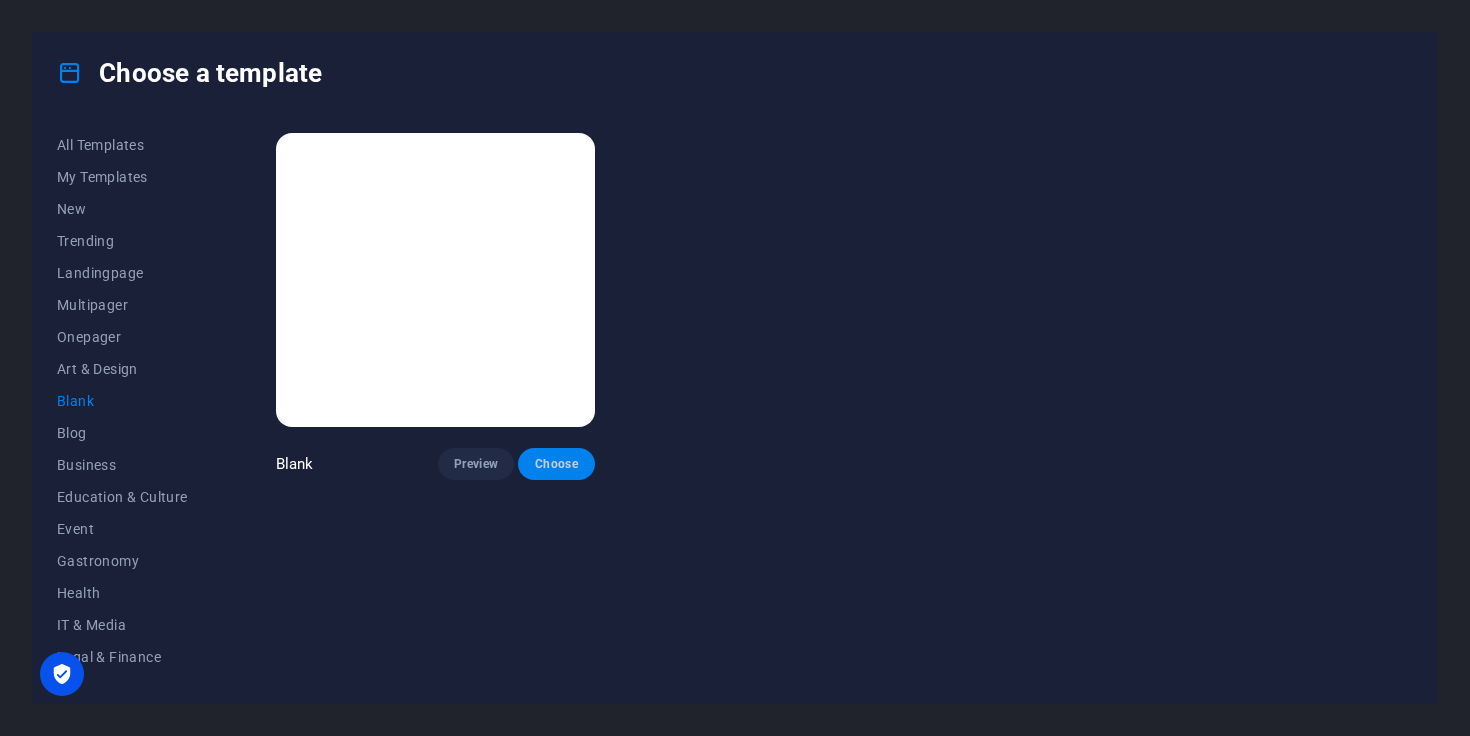 click on "Choose" at bounding box center (556, 464) 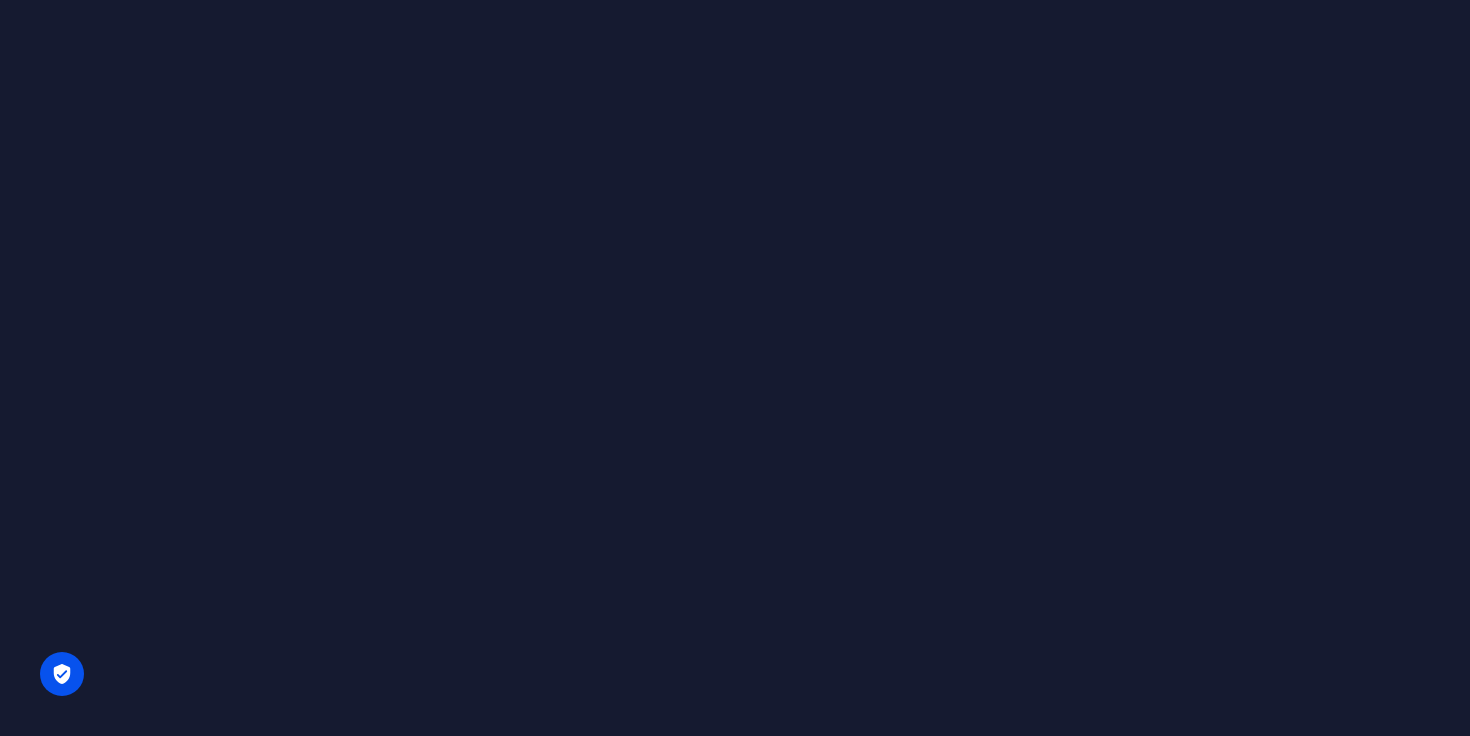 scroll, scrollTop: 0, scrollLeft: 0, axis: both 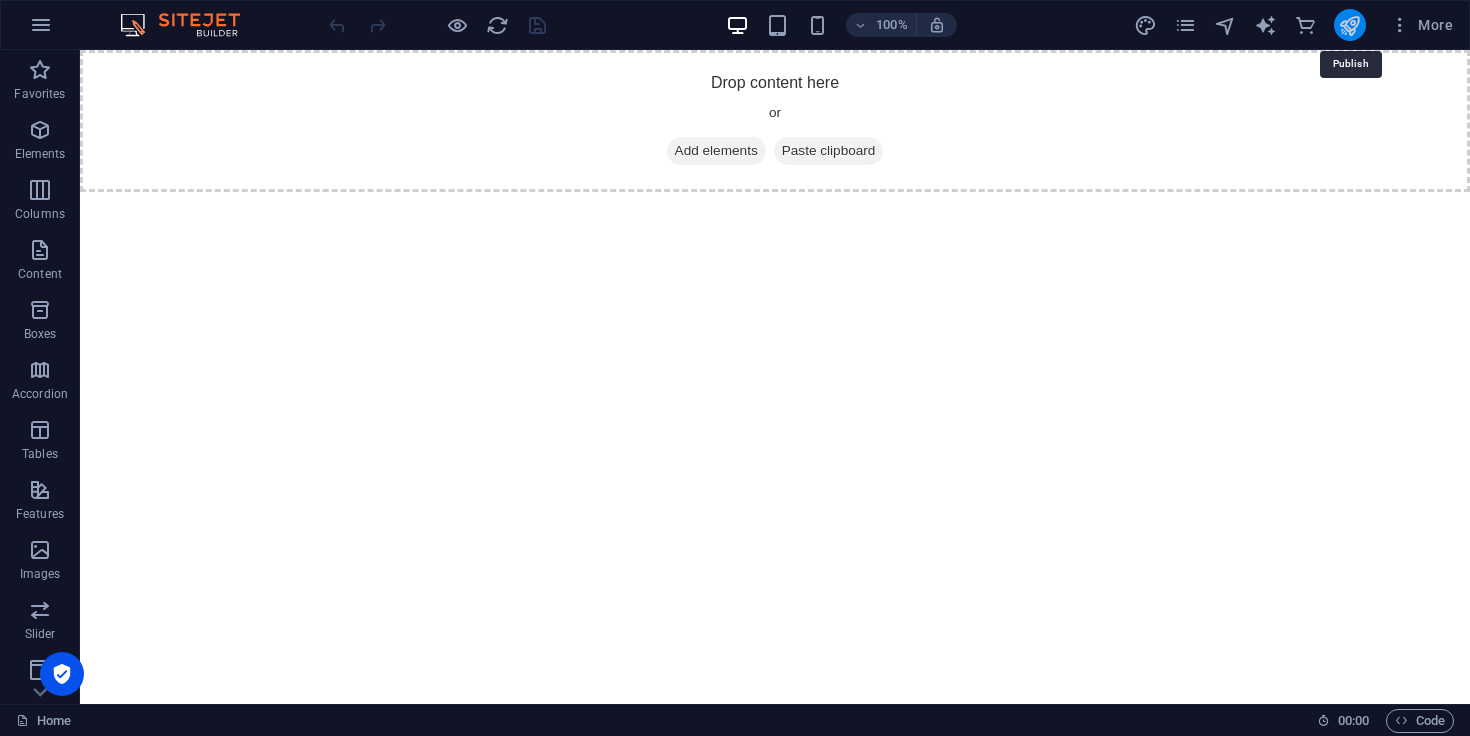 click at bounding box center (1349, 25) 